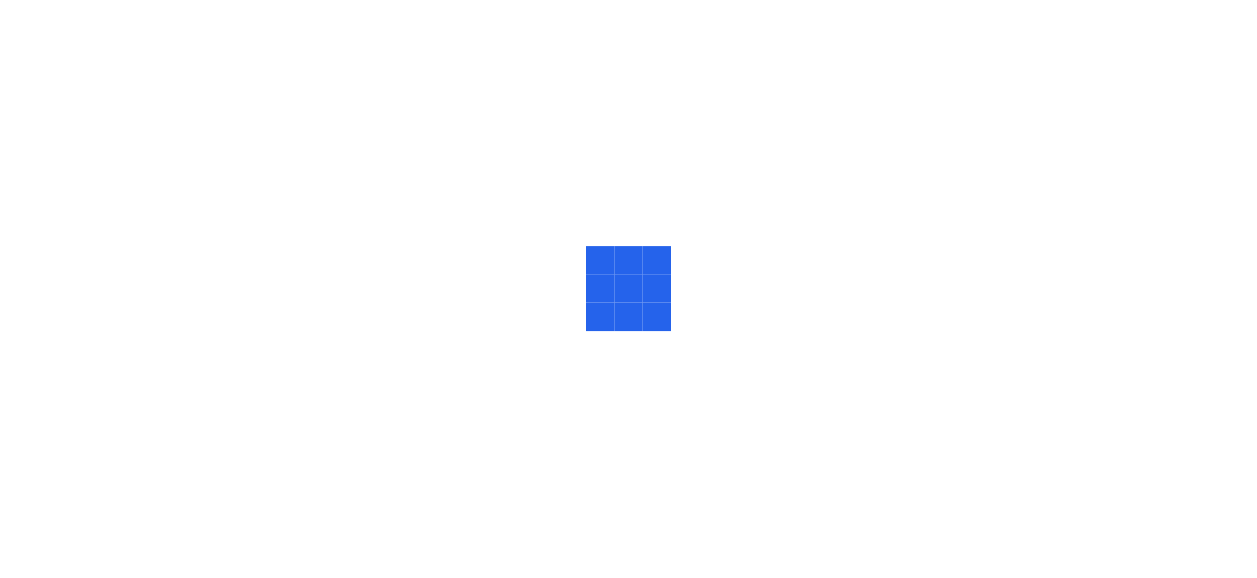 scroll, scrollTop: 0, scrollLeft: 0, axis: both 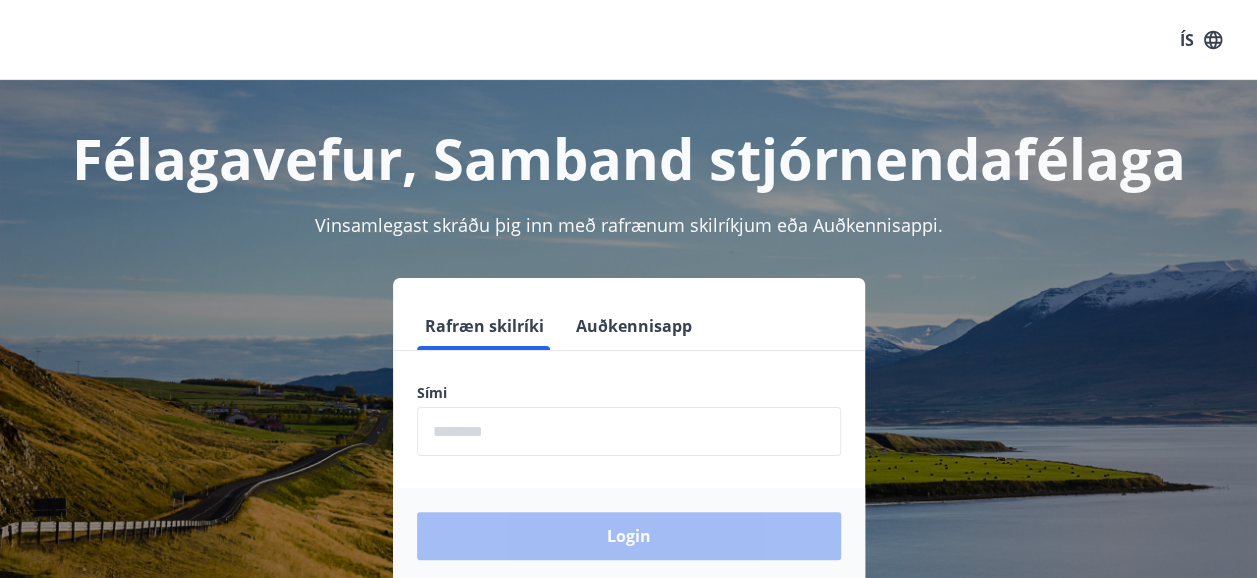 click at bounding box center (629, 431) 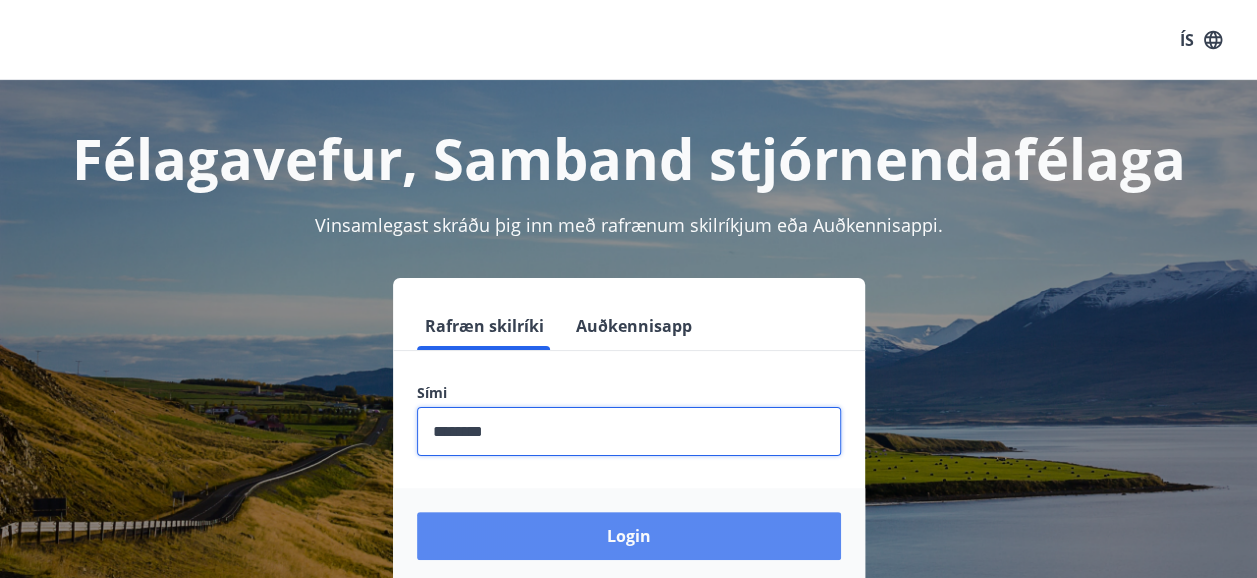 type on "********" 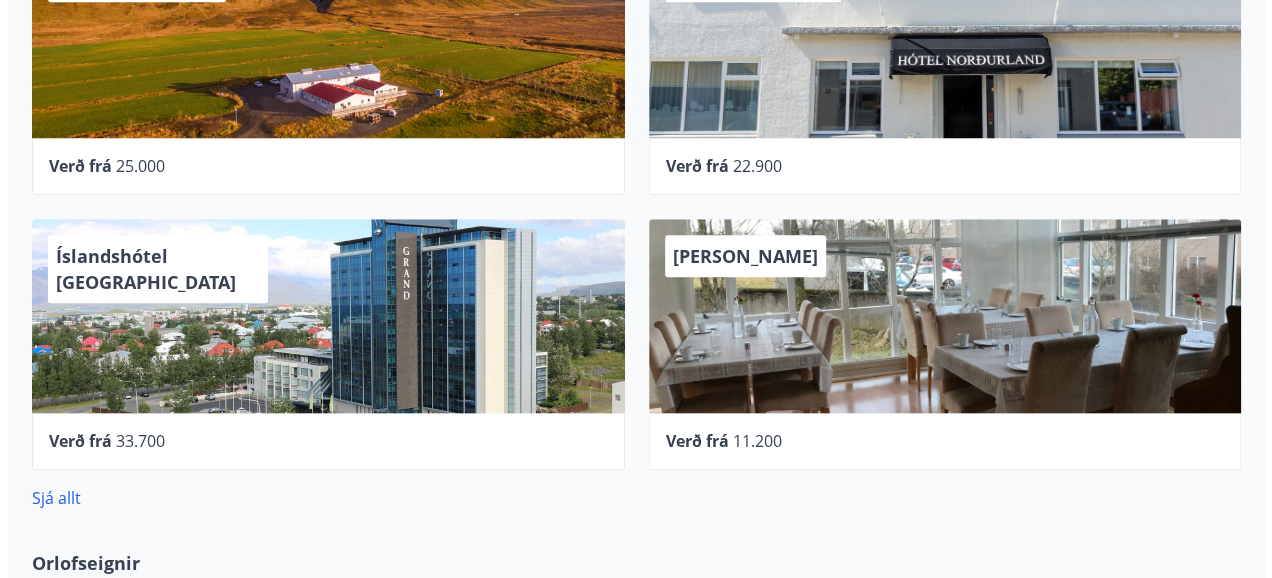 scroll, scrollTop: 700, scrollLeft: 0, axis: vertical 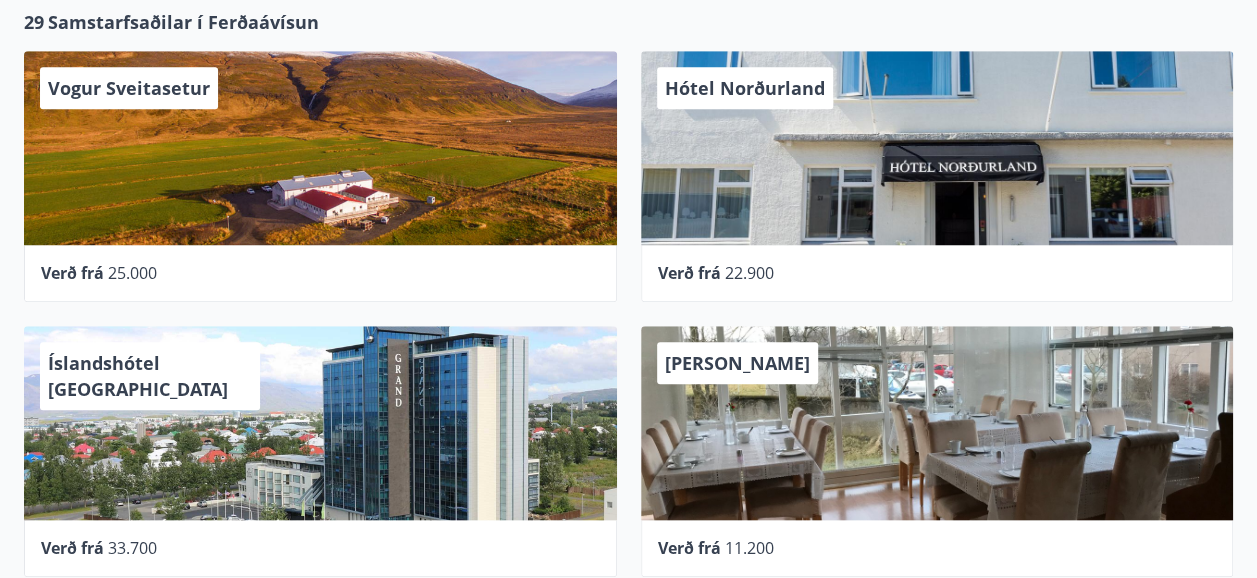 click on "Íslandshótel [GEOGRAPHIC_DATA]" at bounding box center (320, 423) 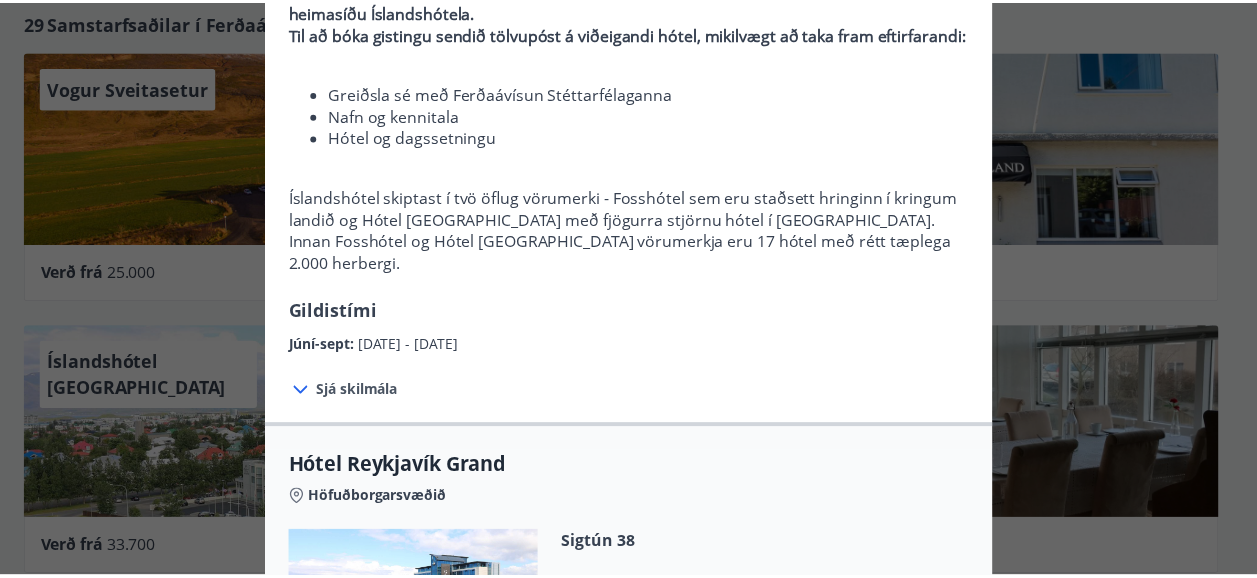 scroll, scrollTop: 0, scrollLeft: 0, axis: both 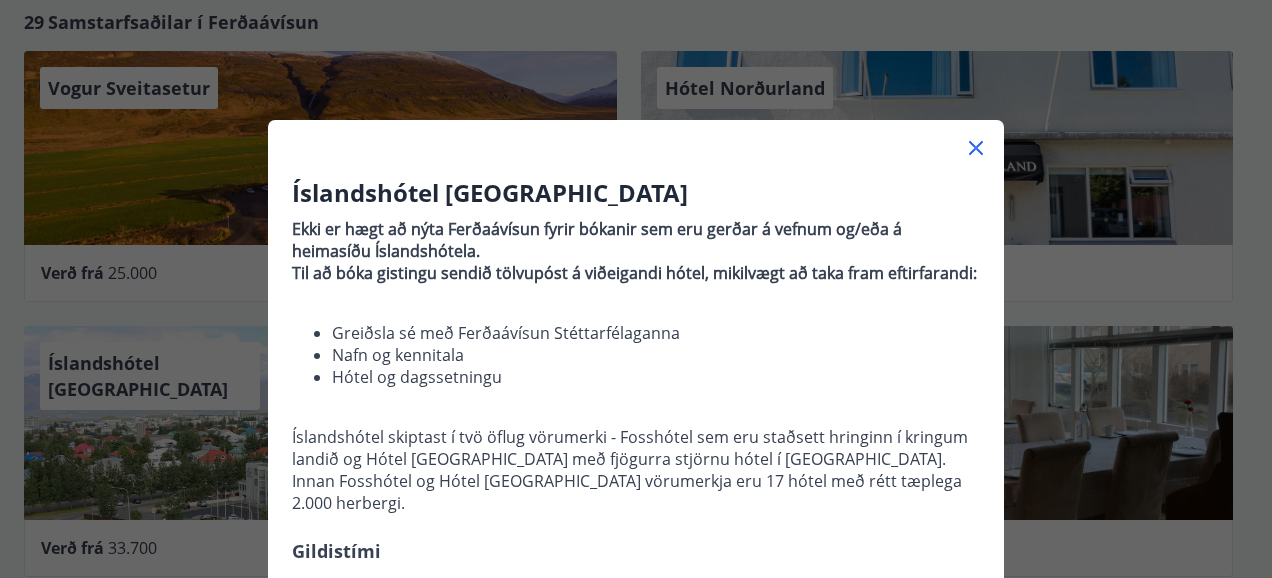 click 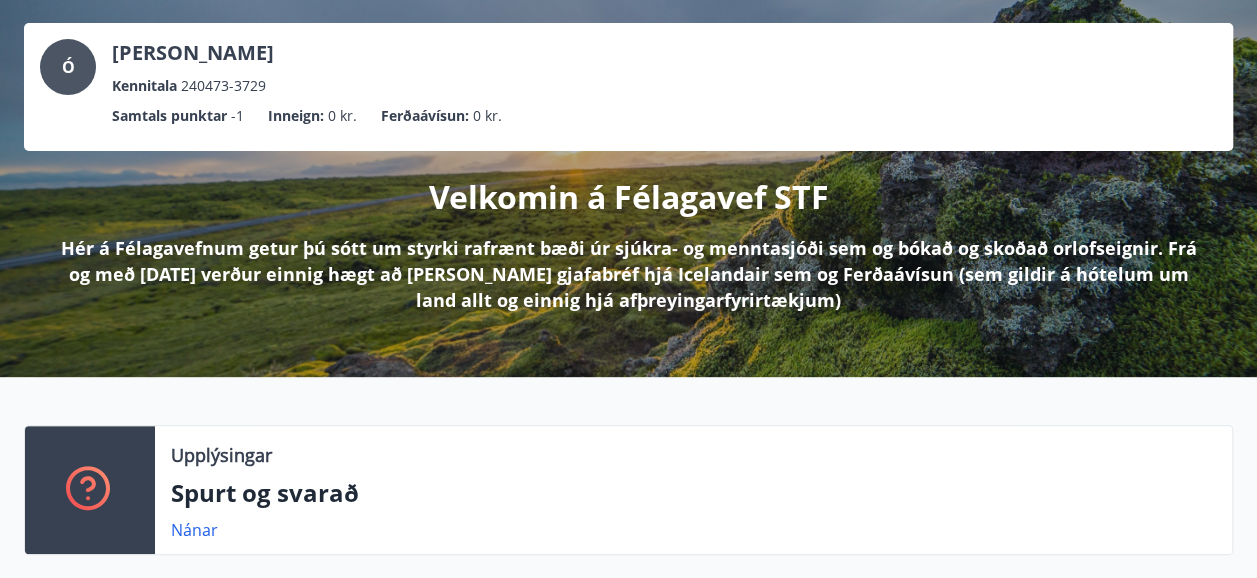 scroll, scrollTop: 0, scrollLeft: 0, axis: both 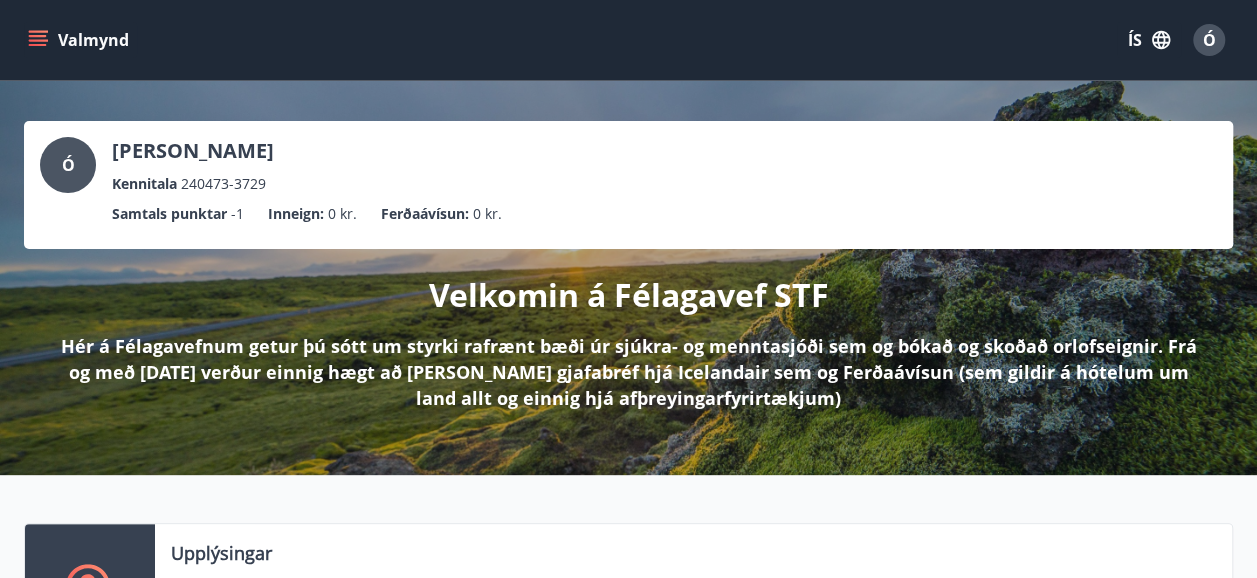 click on "Valmynd" at bounding box center [80, 40] 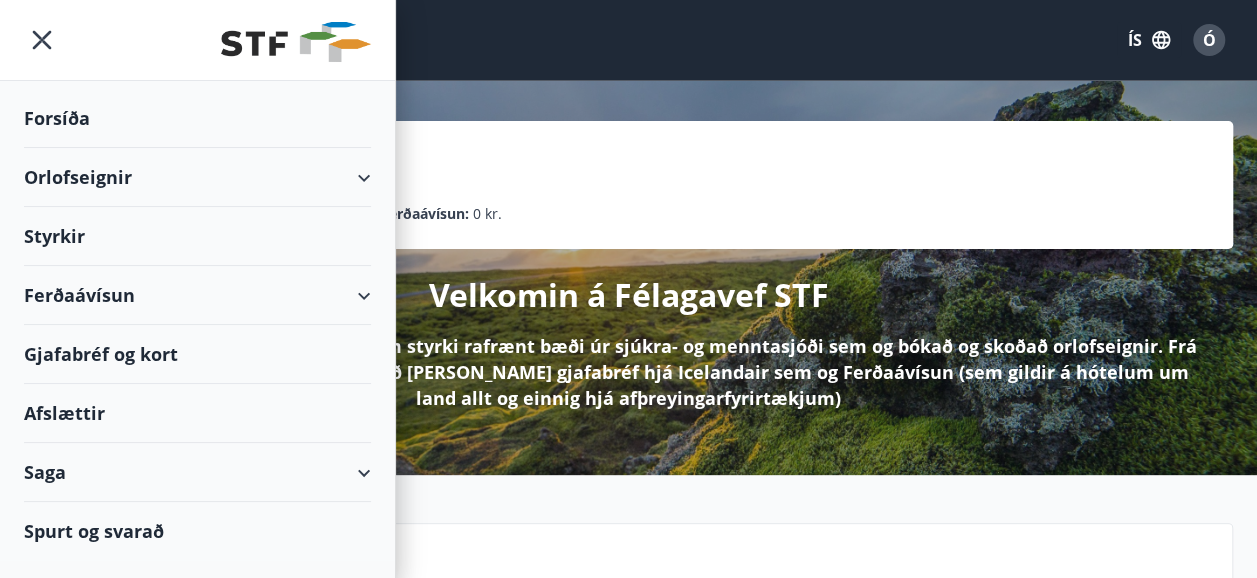 click on "Styrkir" at bounding box center (197, 118) 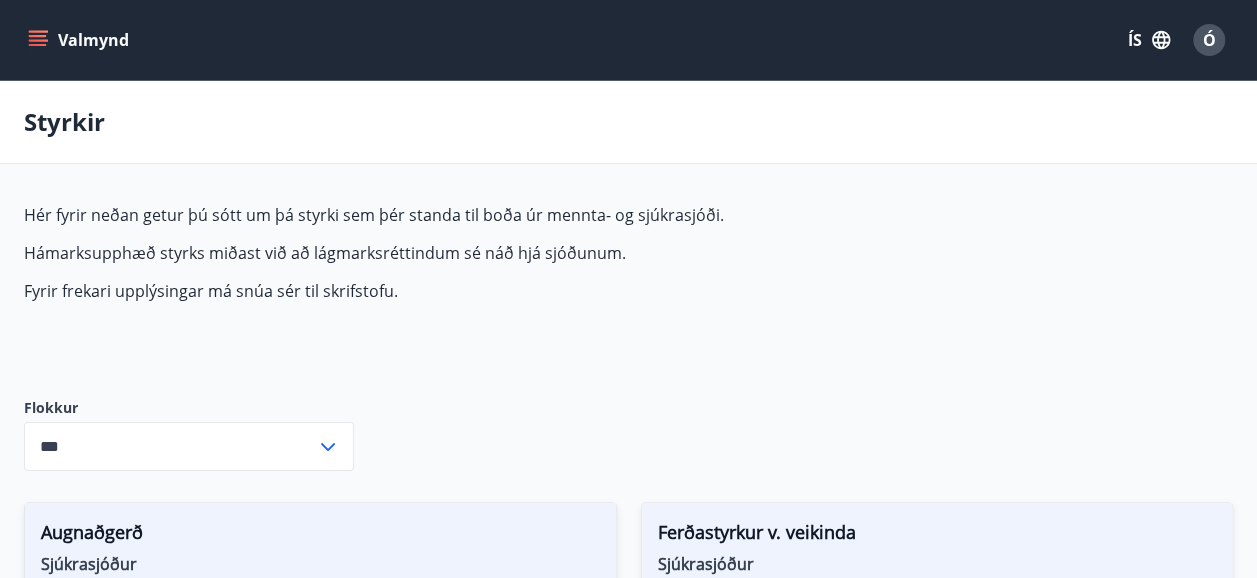 type on "***" 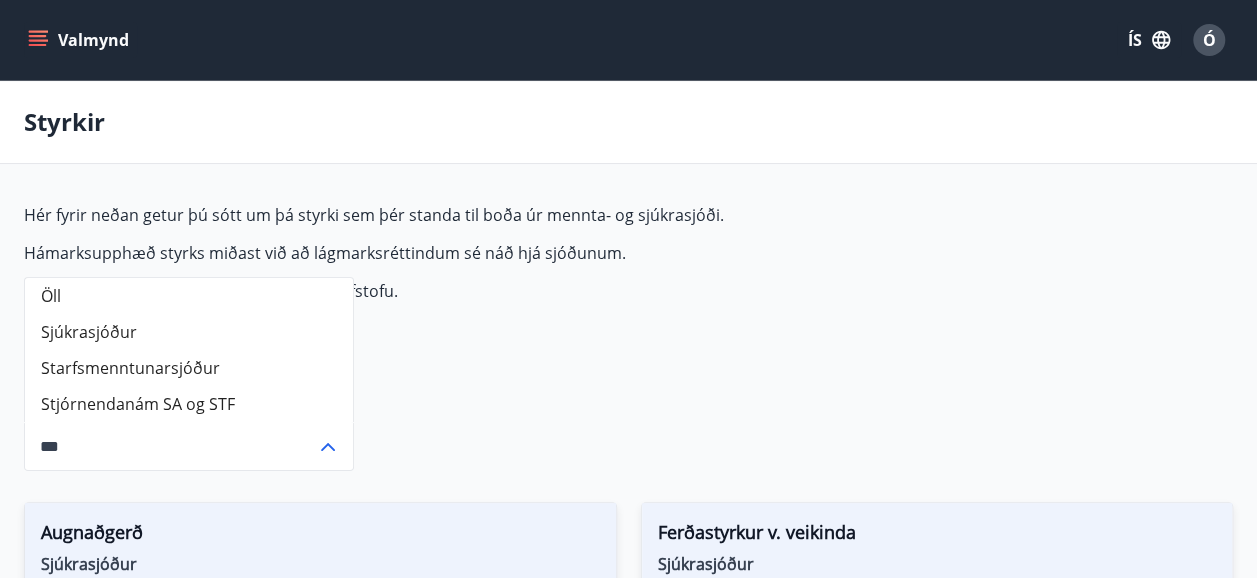 click on "Hér fyrir neðan getur þú sótt um þá styrki sem þér standa til boða úr mennta- og sjúkrasjóði.
Hámarksupphæð styrks miðast við að lágmarksréttindum sé náð hjá sjóðunum.
Fyrir frekari upplýsingar má snúa sér til skrifstofu.
Flokkur Öll Sjúkrasjóður Starfsmenntunarsjóður Stjórnendanám SA og STF *** ​ Augnaðgerð Sjúkrasjóður Hámarks styrkur 200.000 kr. Eftirstöðvar 200.000 kr. Sækja um Ferðastyrkur v. veikinda Sjúkrasjóður Hámarks styrkur 12 skipti Eftirstöðvar 12 skipti Sækja um Frjósemisaðgerð Sjúkrasjóður Hámarks styrkur 4 skipti Eftirstöðvar 4 skipti Sækja um Fæðingarstyrkur Sjúkrasjóður Hámarks styrkur 170.000 kr. Eftirstöðvar 170.000 kr. Sækja um Gleraugnastyrkur Sjúkrasjóður Hámarks styrkur 70.000 kr. Eftirstöðvar 70.000 kr. Sækja um Heilsustofnun Sjúkrasjóður Hámarks styrkur 1 skipti Eftirstöðvar 1 skipti Sækja um Heilsustyrkur - líkamsrækt Sjúkrasjóður Hámarks styrkur 35.000 kr. Eftirstöðvar" at bounding box center (628, 1703) 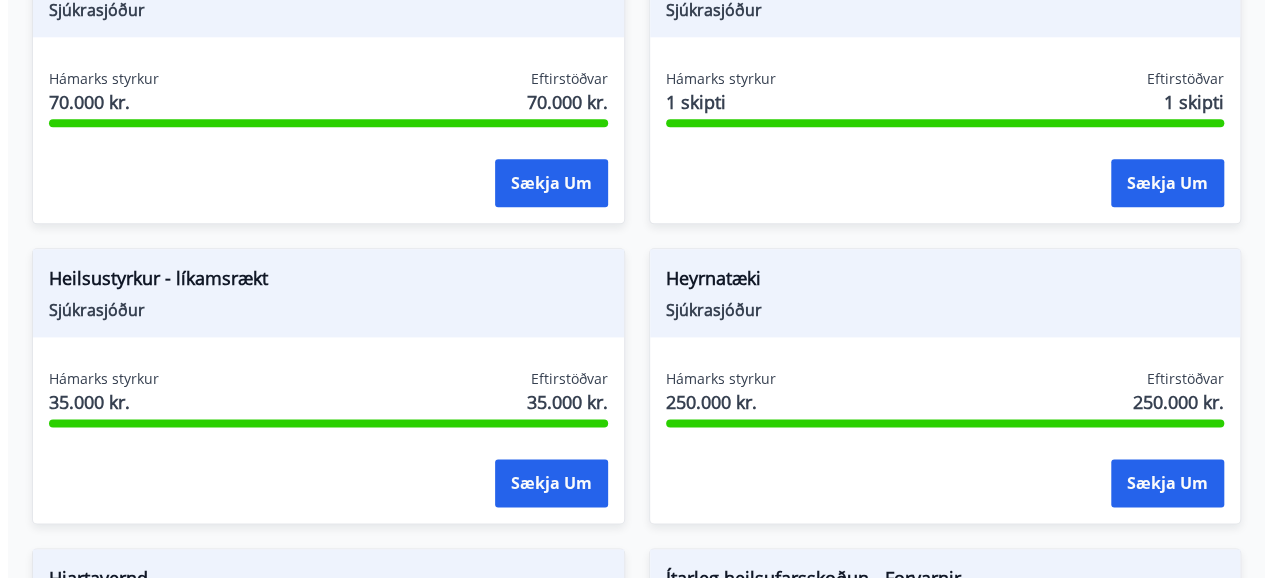 scroll, scrollTop: 1200, scrollLeft: 0, axis: vertical 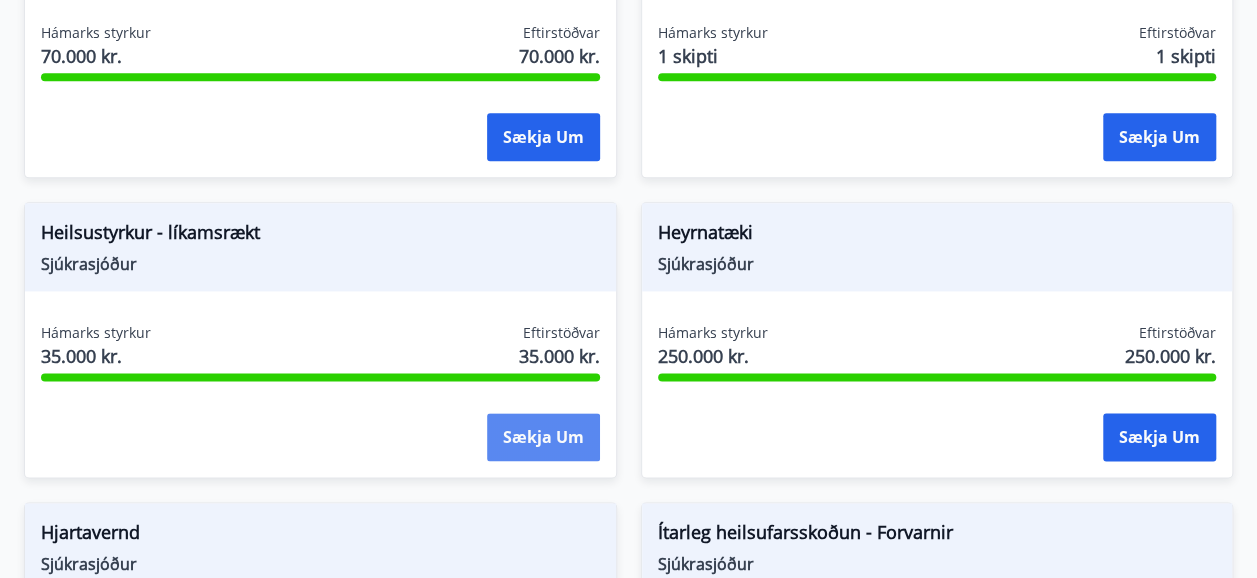 click on "Sækja um" at bounding box center [543, 437] 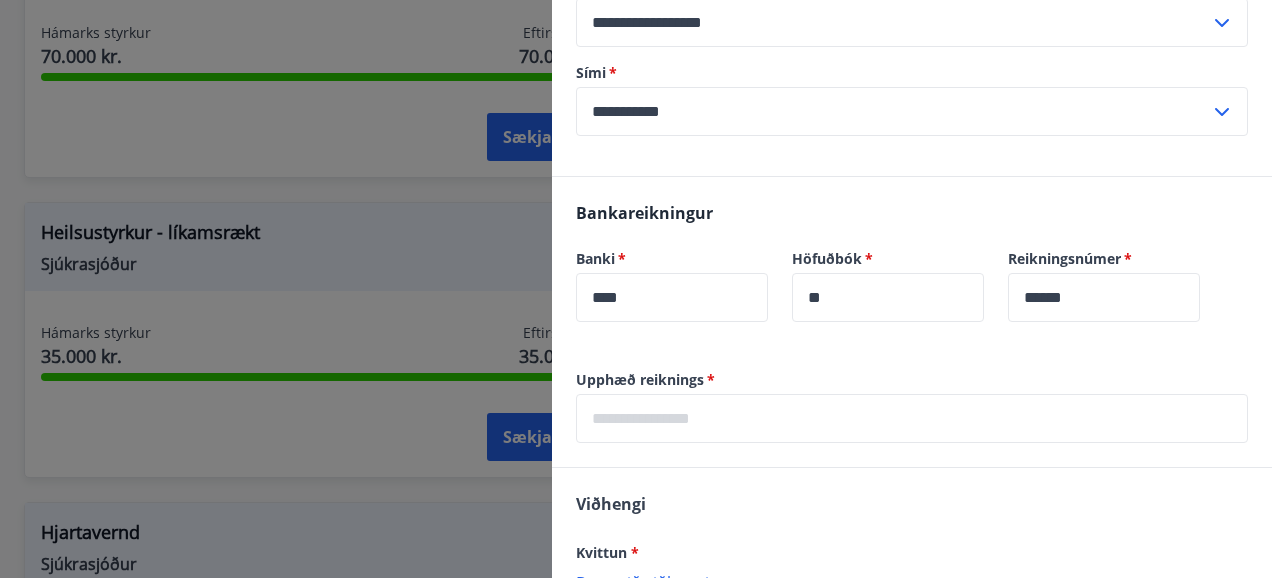 scroll, scrollTop: 500, scrollLeft: 0, axis: vertical 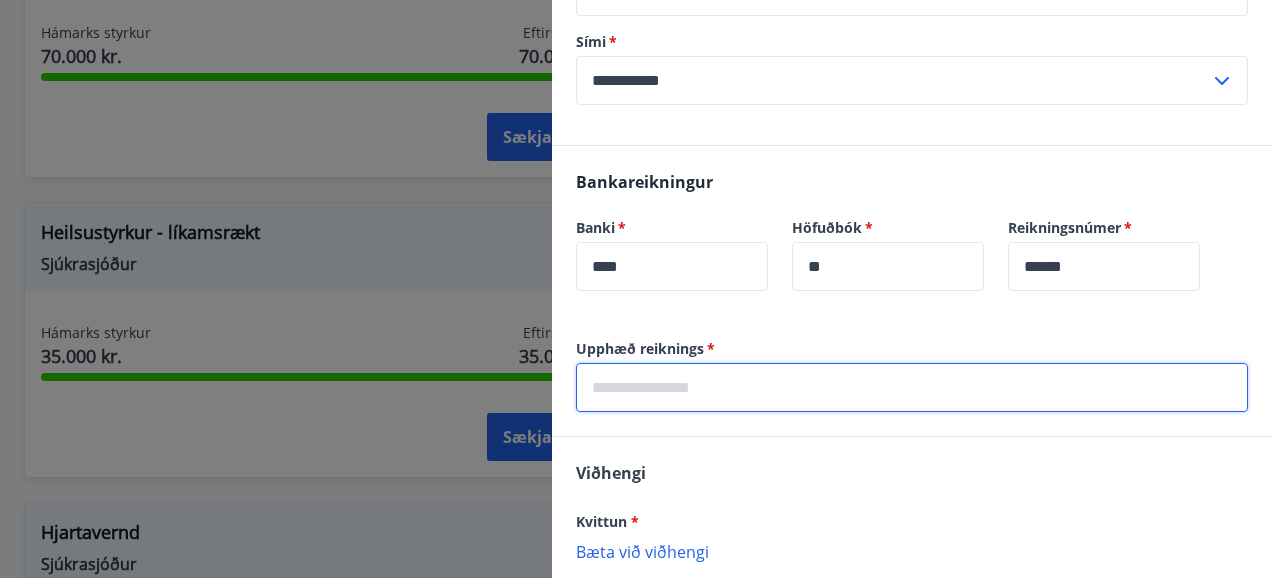 click at bounding box center (912, 387) 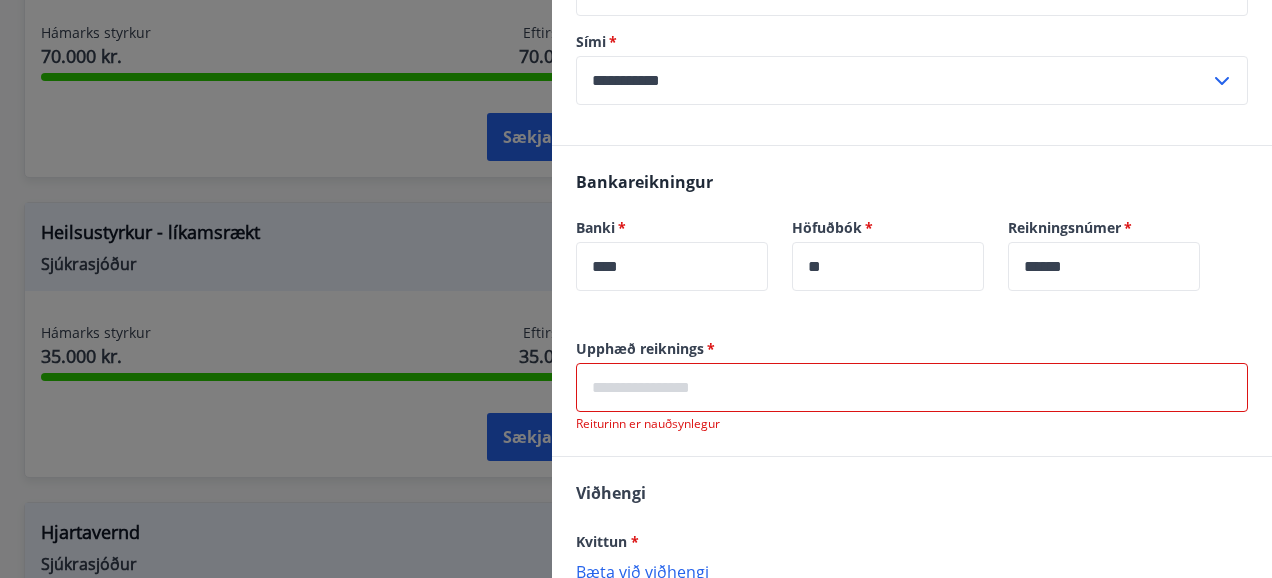 click at bounding box center [912, 387] 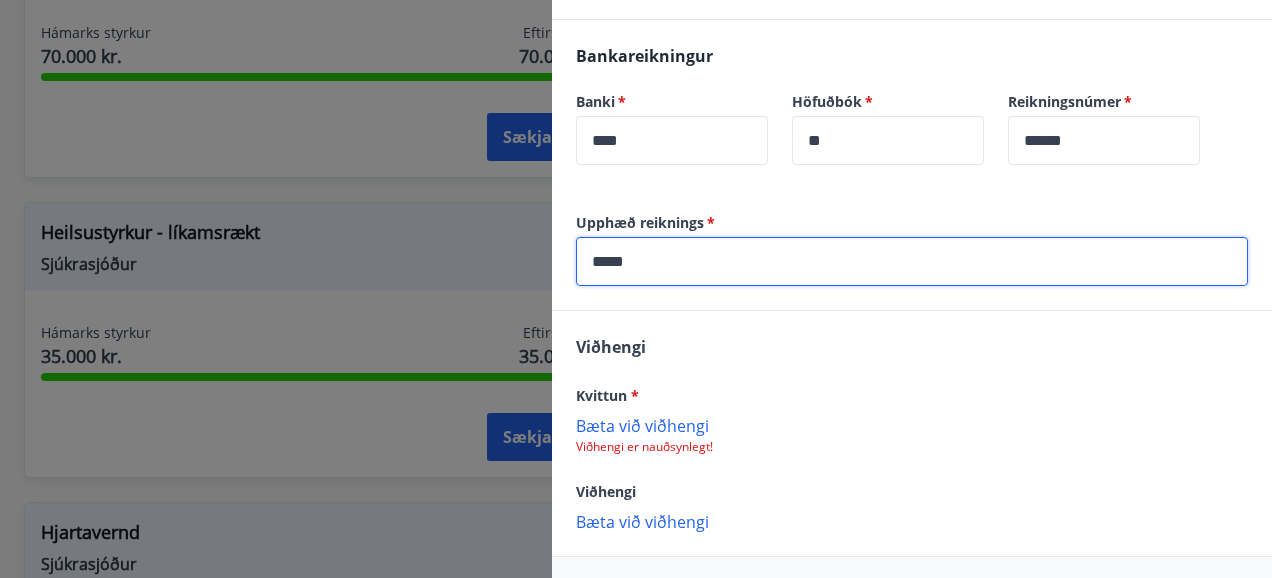 scroll, scrollTop: 634, scrollLeft: 0, axis: vertical 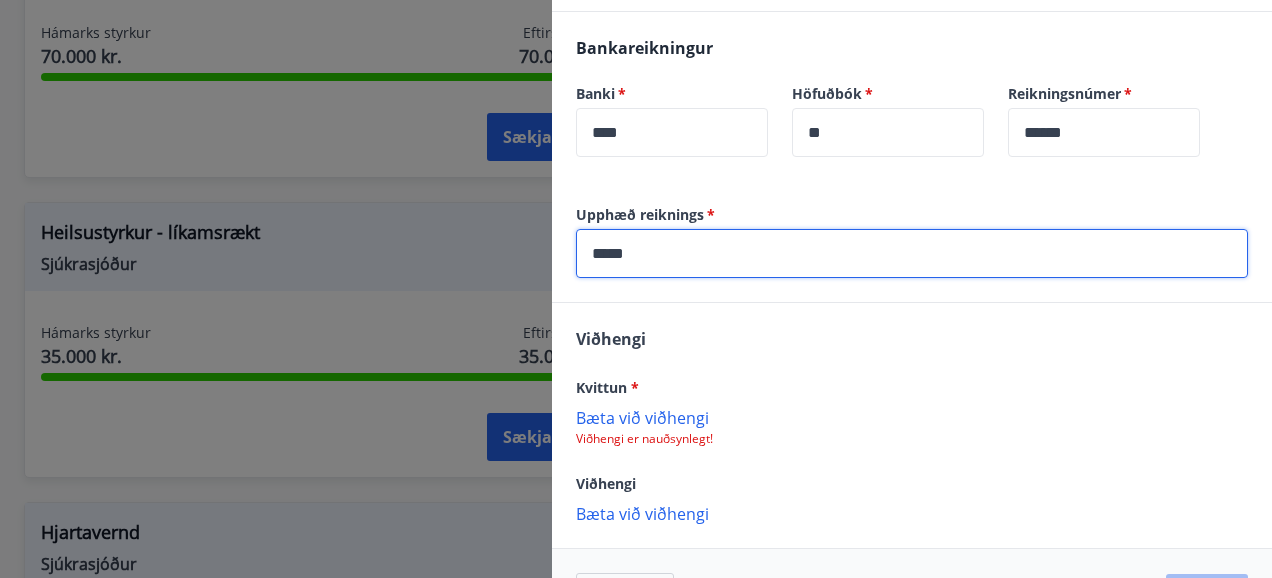 type on "*****" 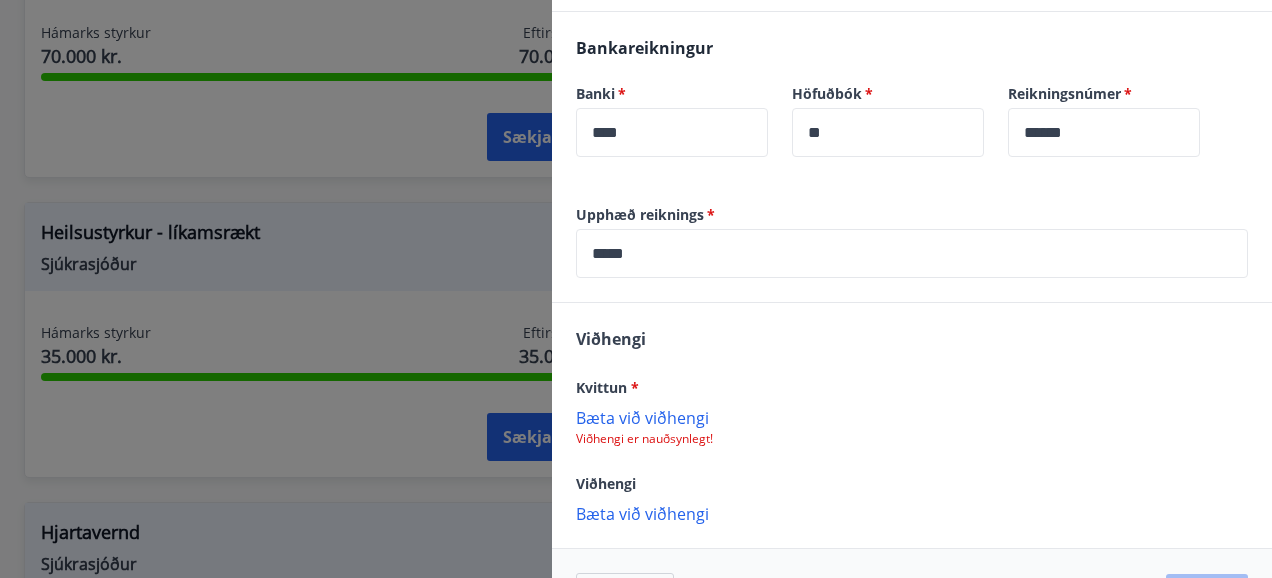 click on "Bæta við viðhengi" at bounding box center [912, 417] 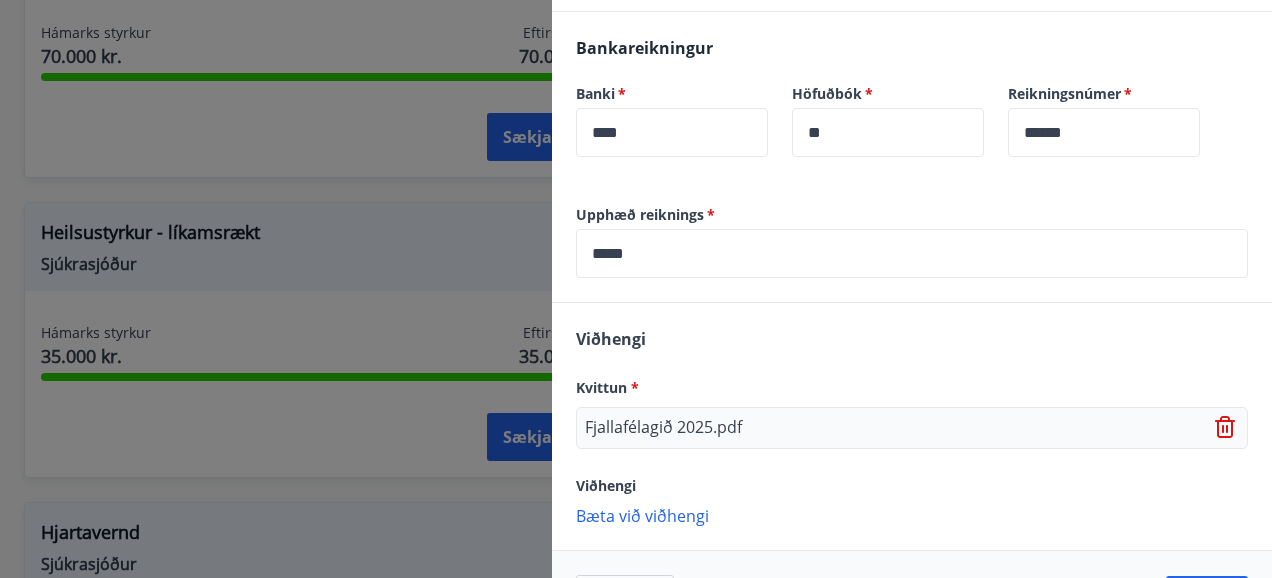 scroll, scrollTop: 703, scrollLeft: 0, axis: vertical 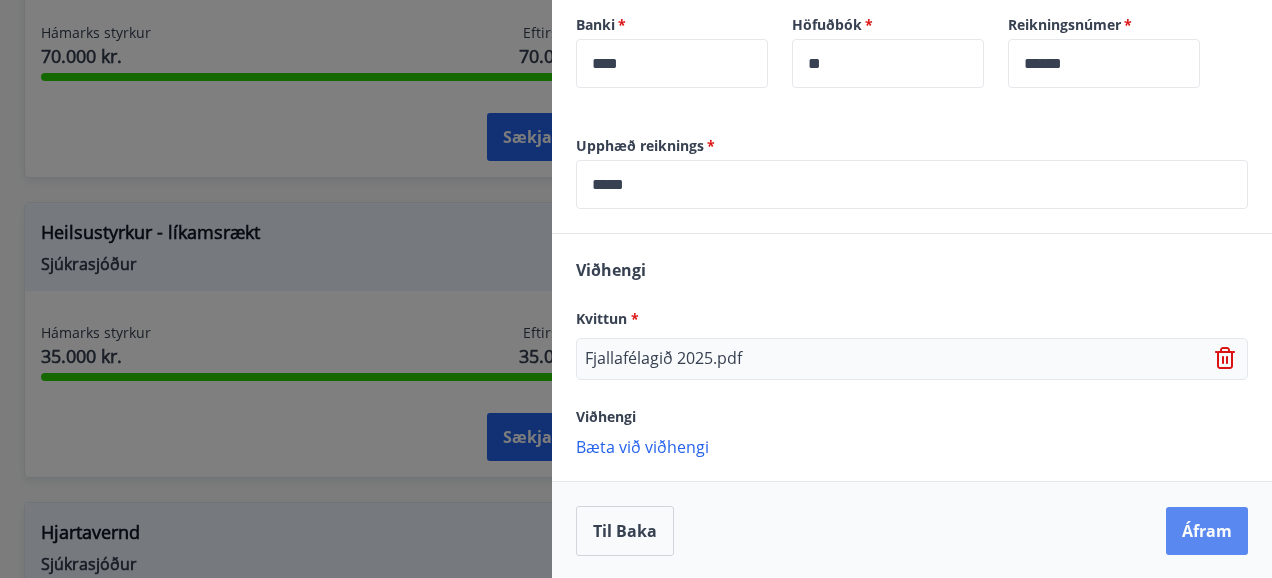 click on "Áfram" at bounding box center [1207, 531] 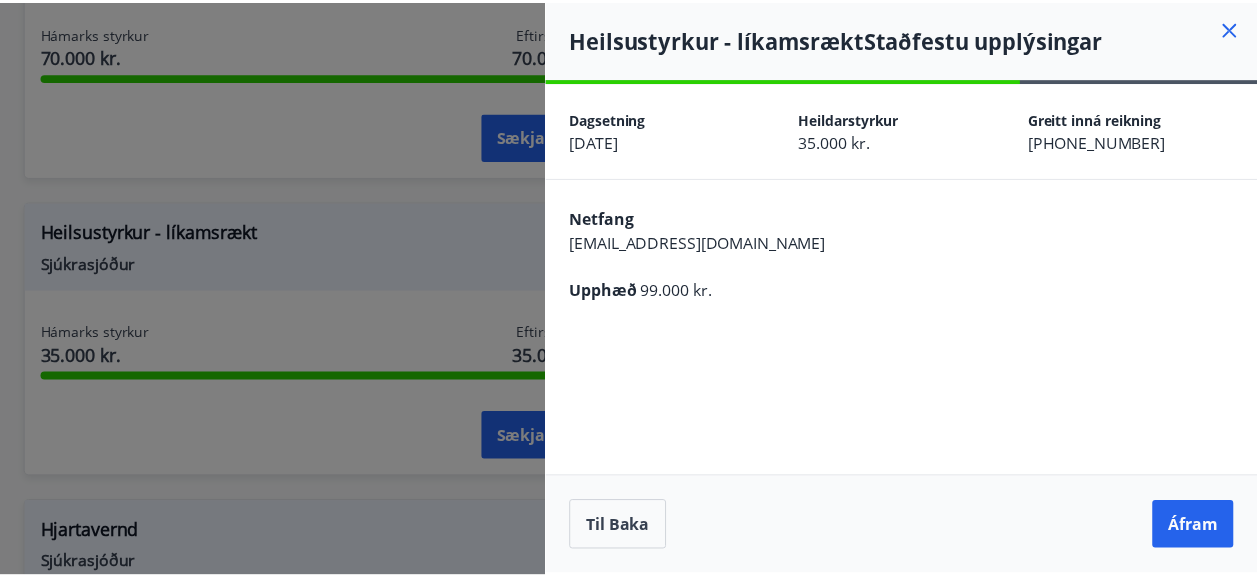 scroll, scrollTop: 0, scrollLeft: 0, axis: both 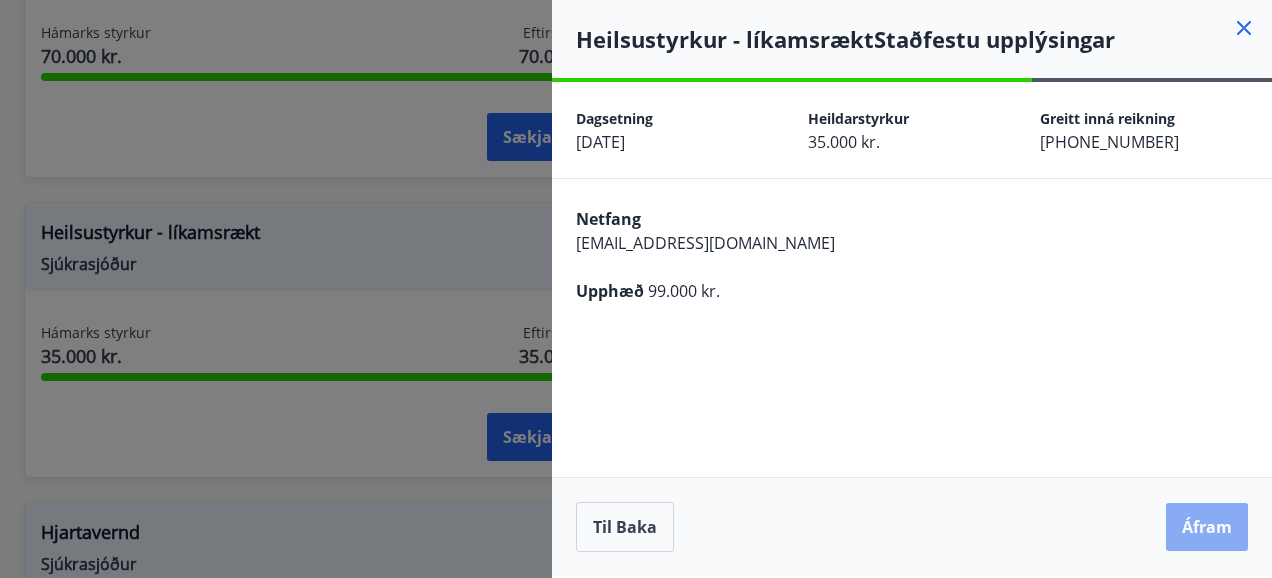 click on "Áfram" at bounding box center [1207, 527] 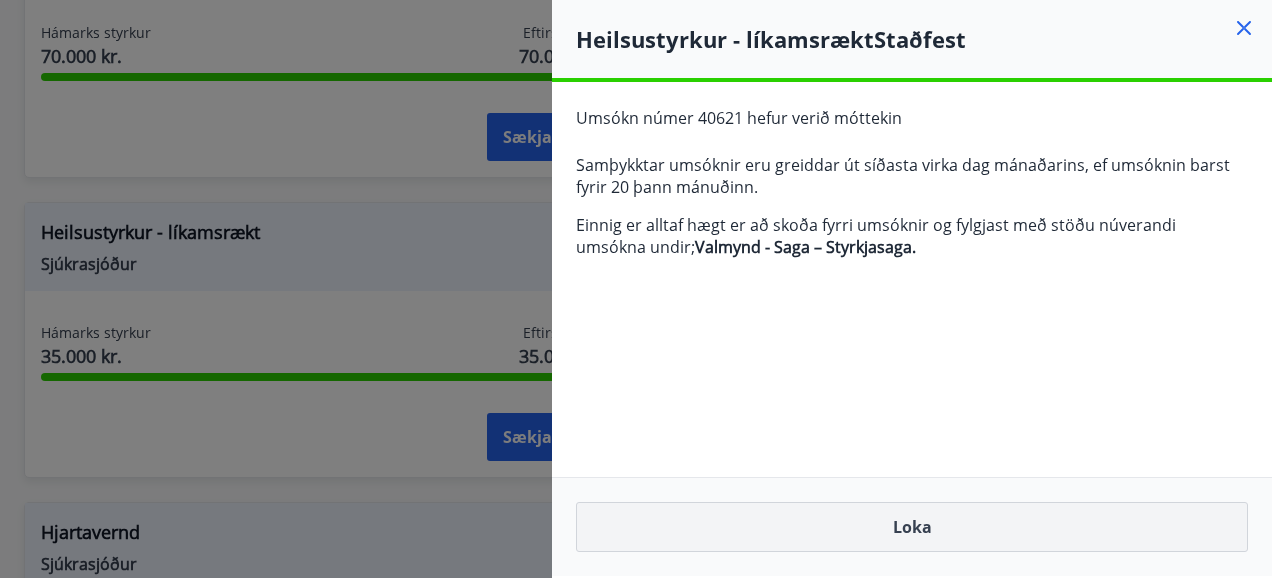 click on "Loka" at bounding box center [912, 527] 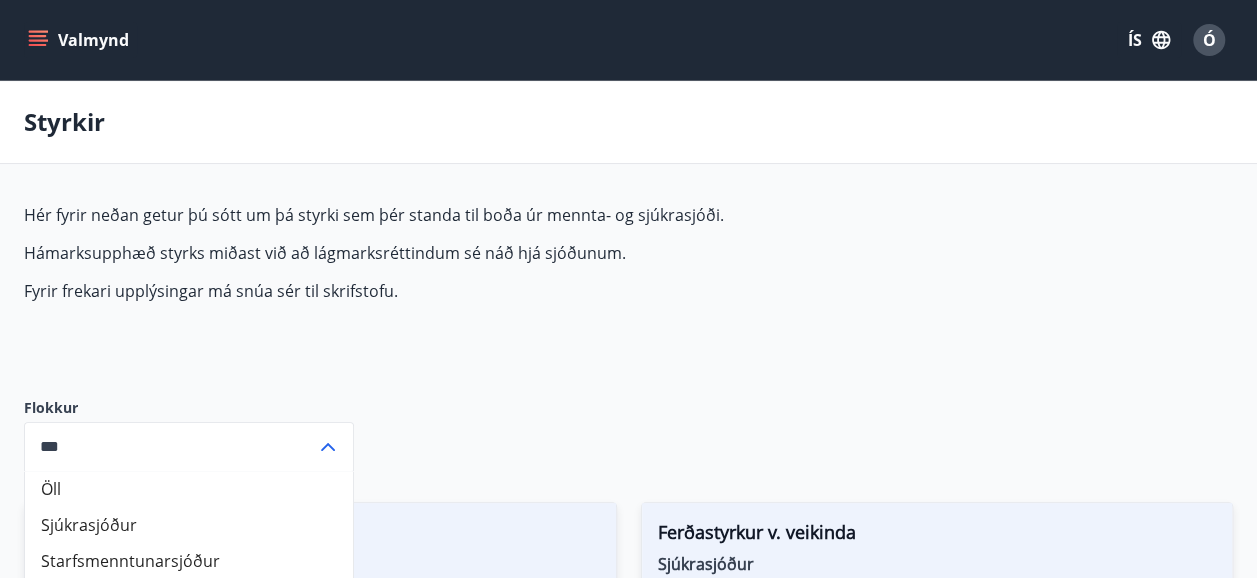 scroll, scrollTop: 0, scrollLeft: 0, axis: both 